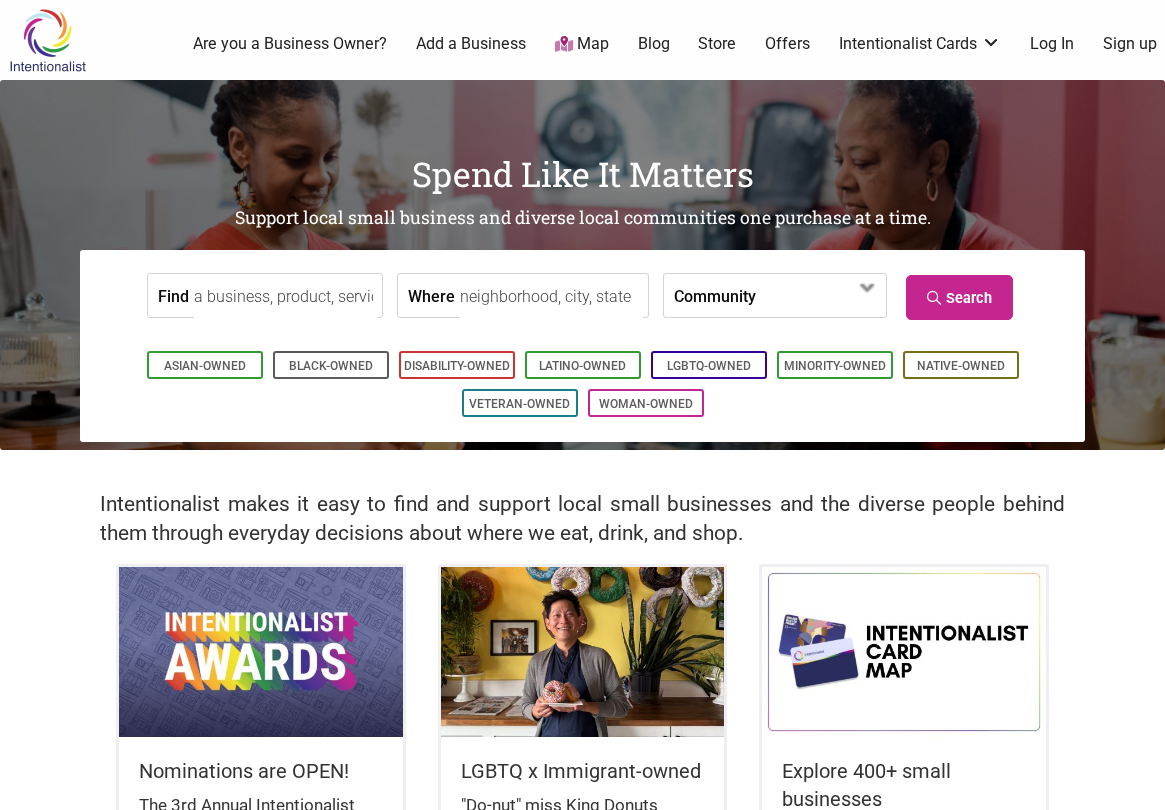 scroll, scrollTop: 0, scrollLeft: 0, axis: both 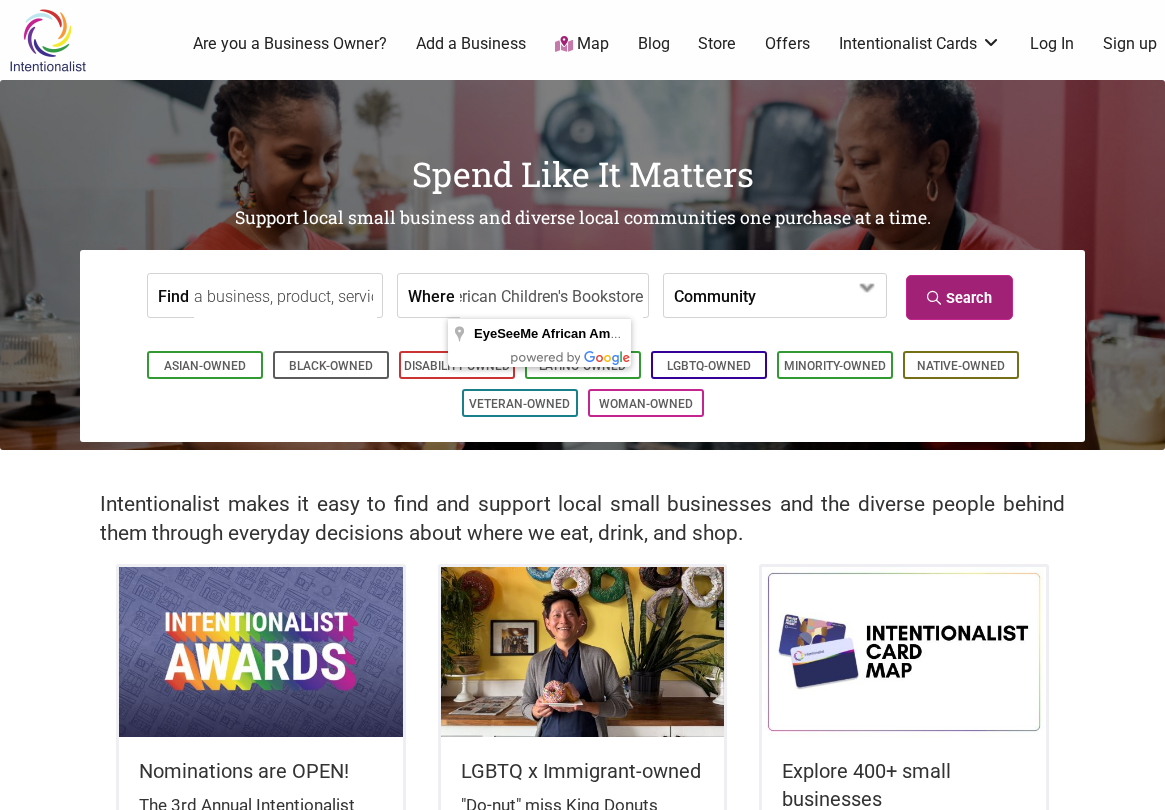 type on "EyeSeeMe African American Children's Bookstore" 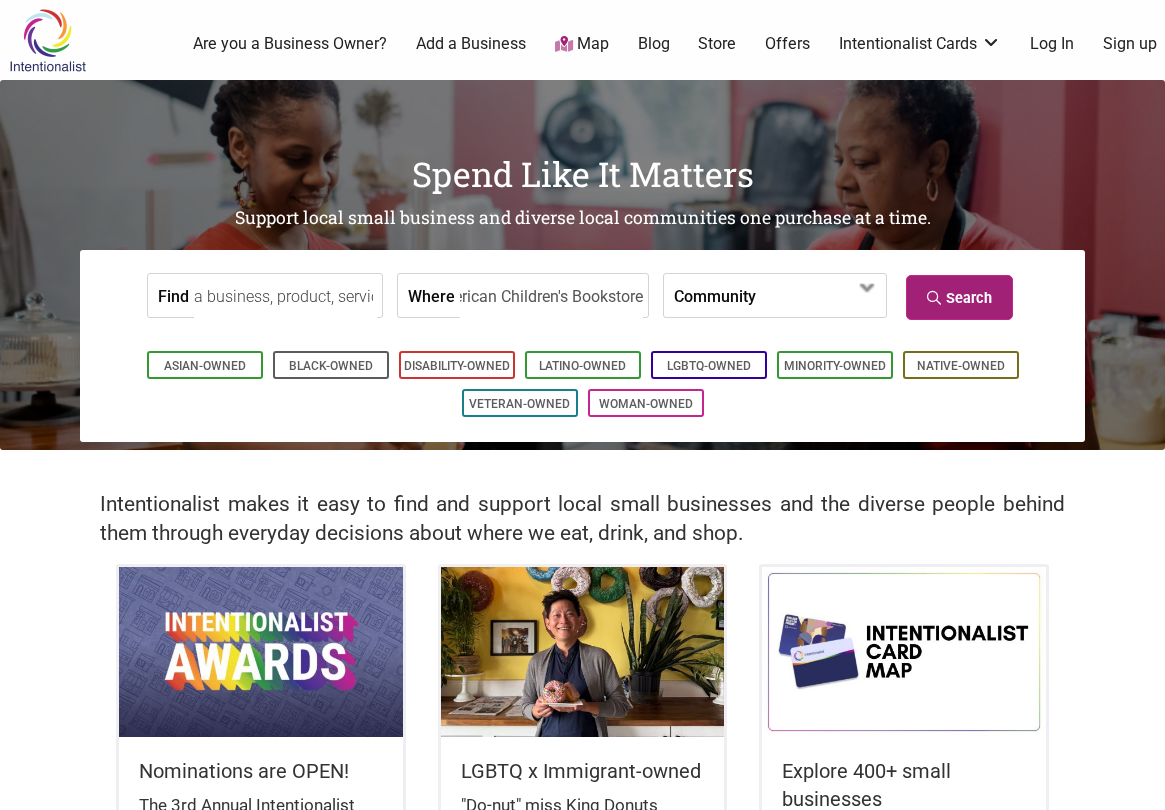 scroll, scrollTop: 0, scrollLeft: 0, axis: both 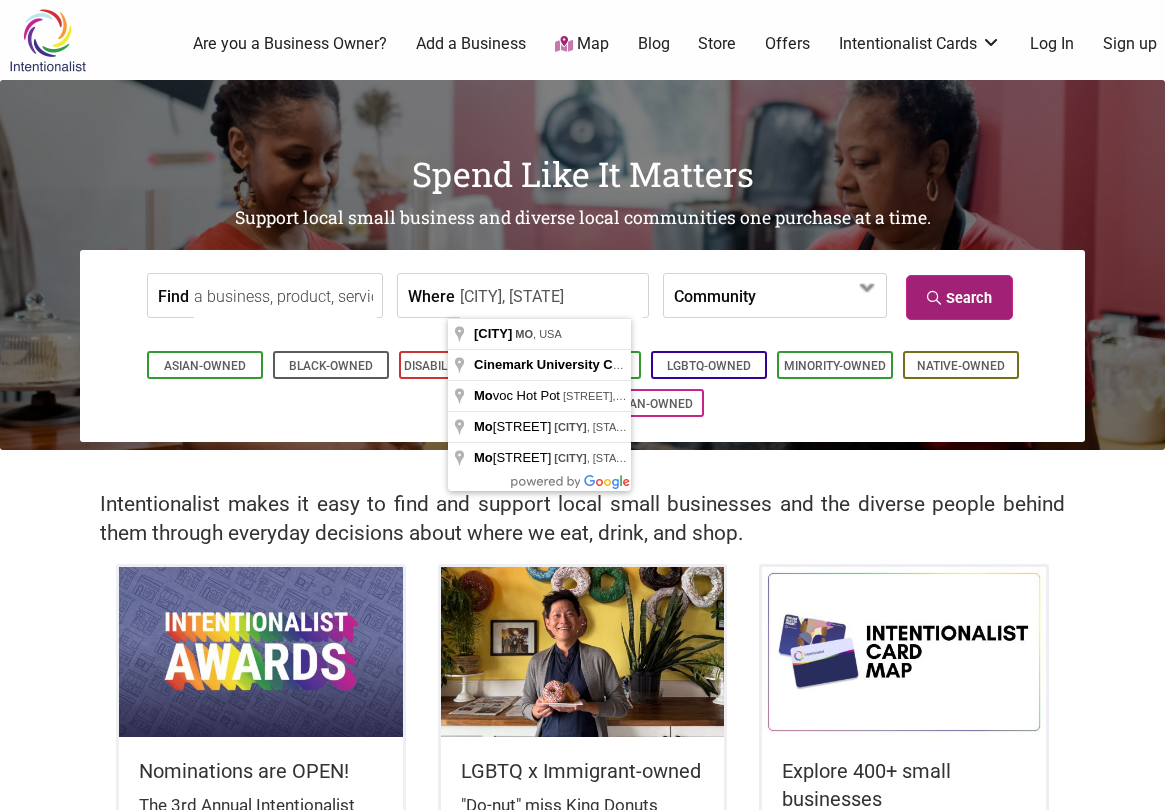 type on "[CITY], [STATE]" 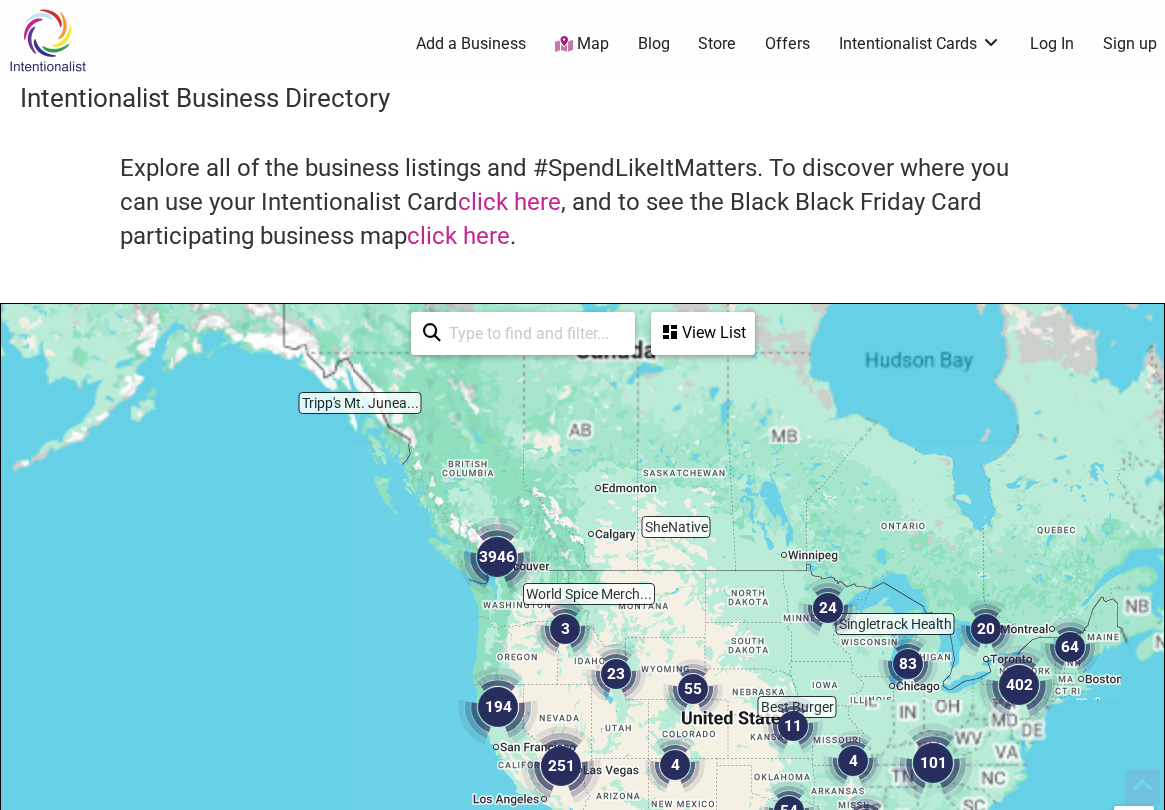 scroll, scrollTop: 500, scrollLeft: 0, axis: vertical 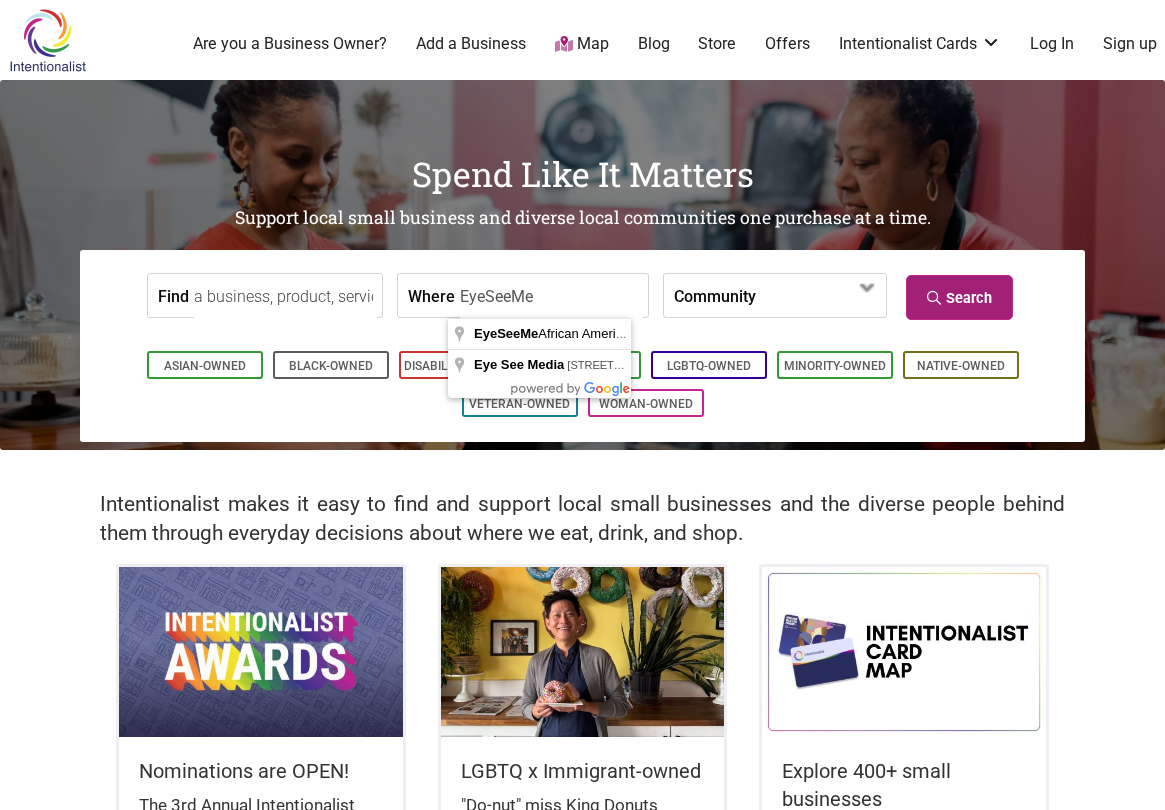 type on "EyeSeeMe" 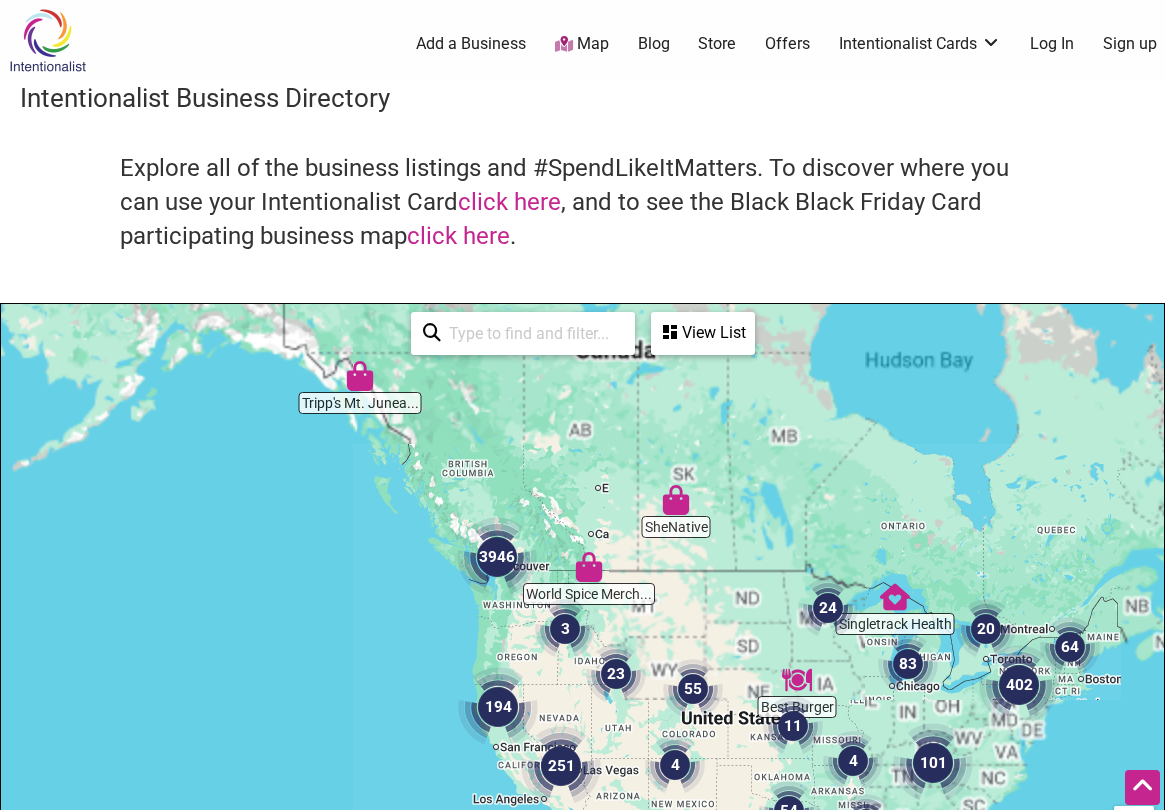 scroll, scrollTop: 500, scrollLeft: 0, axis: vertical 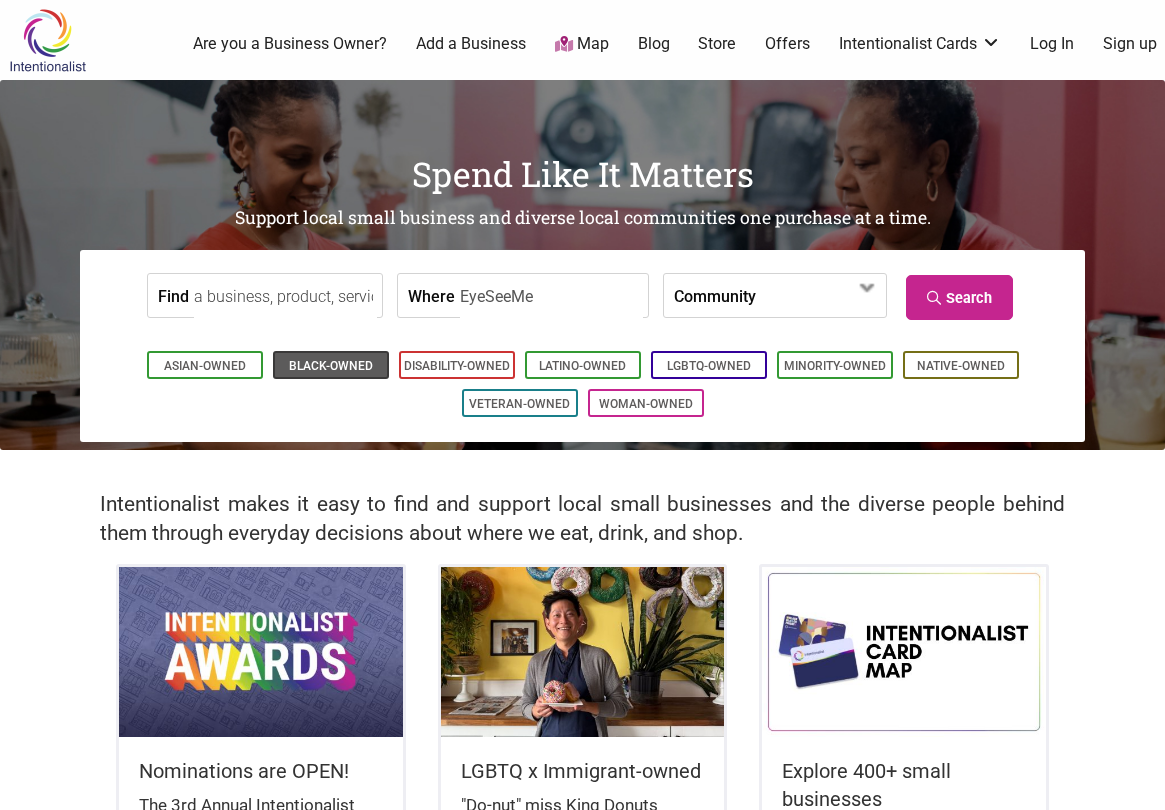 type on "EyeSeeMe" 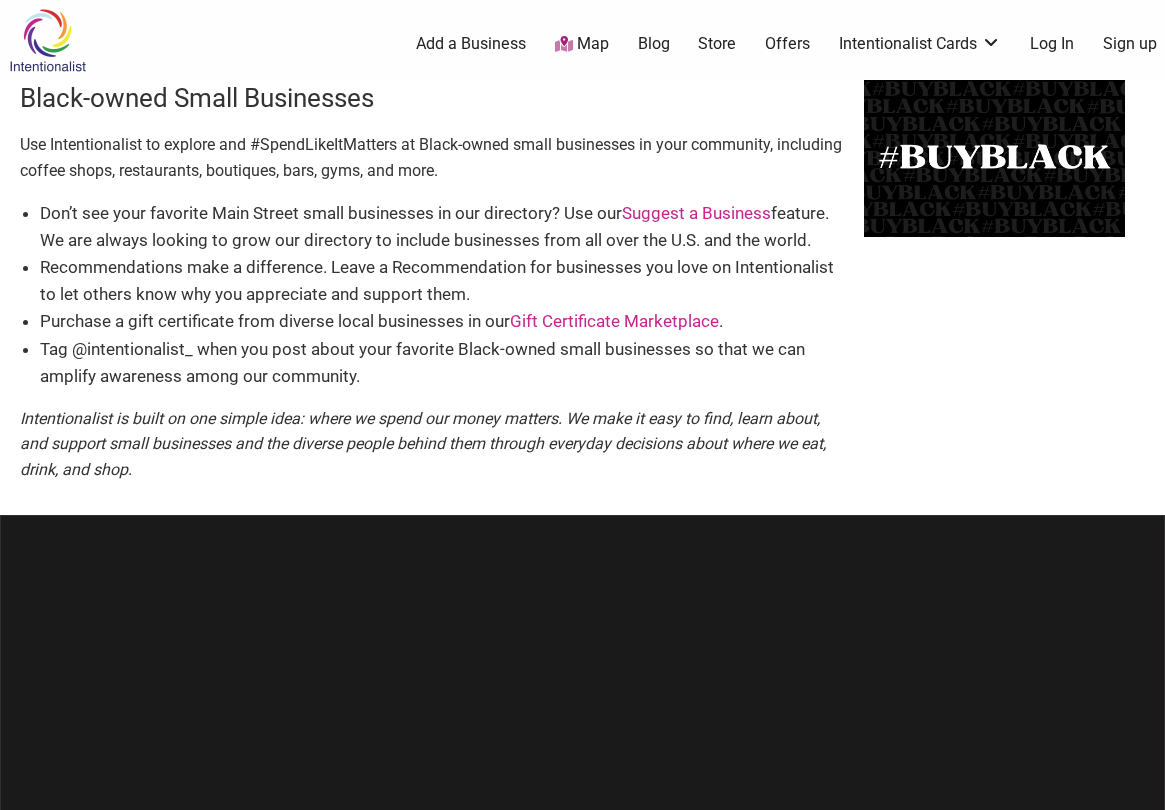 scroll, scrollTop: 0, scrollLeft: 0, axis: both 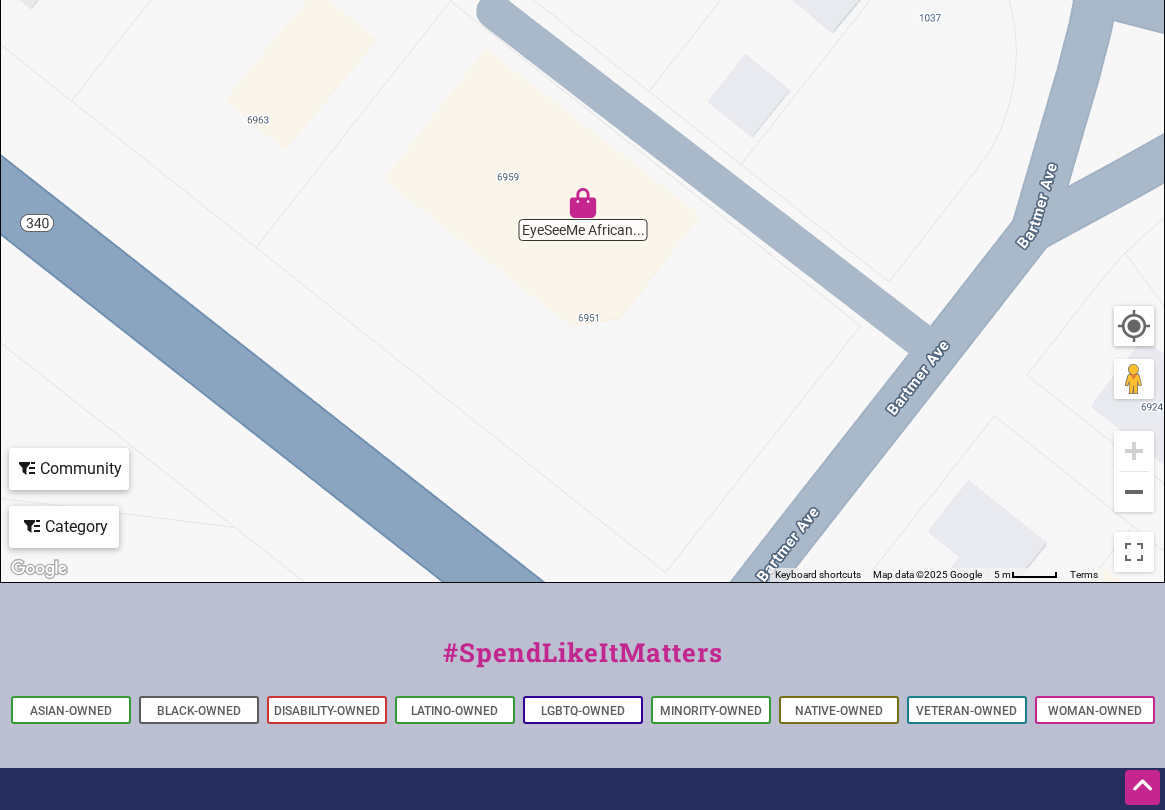 click at bounding box center [583, 203] 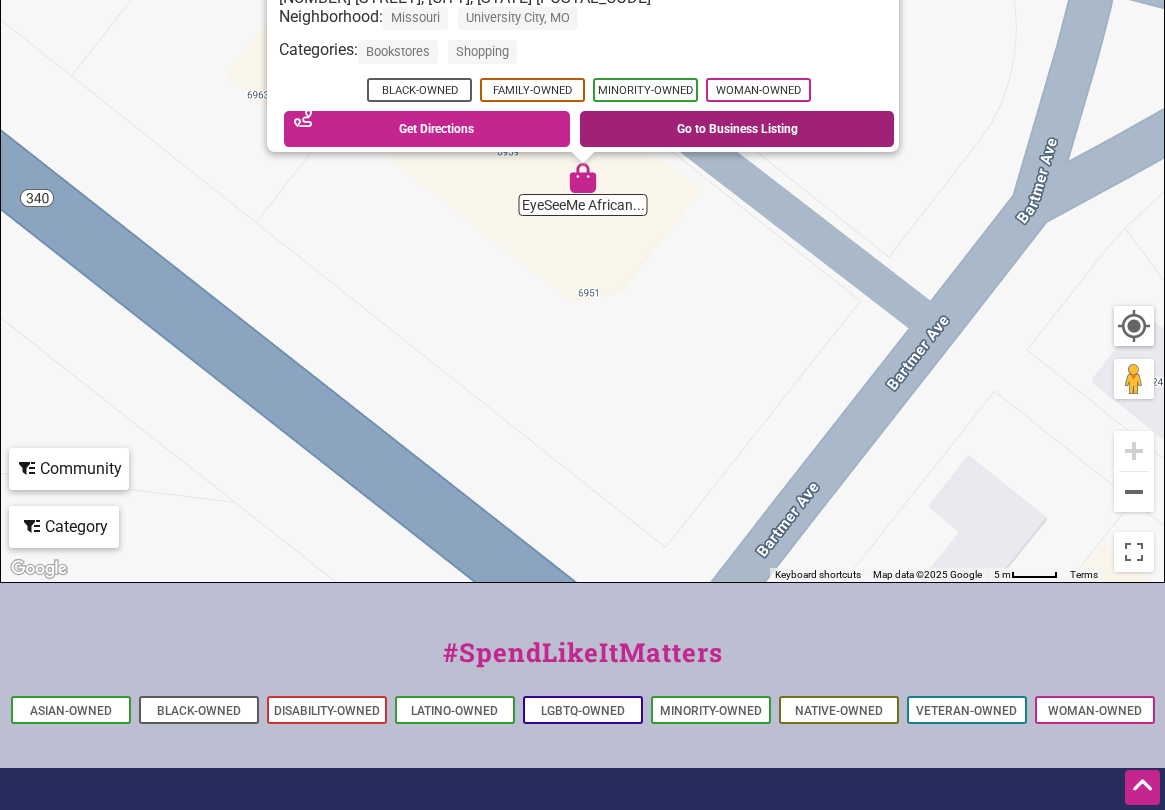 click on "Go to Business Listing" at bounding box center (737, 129) 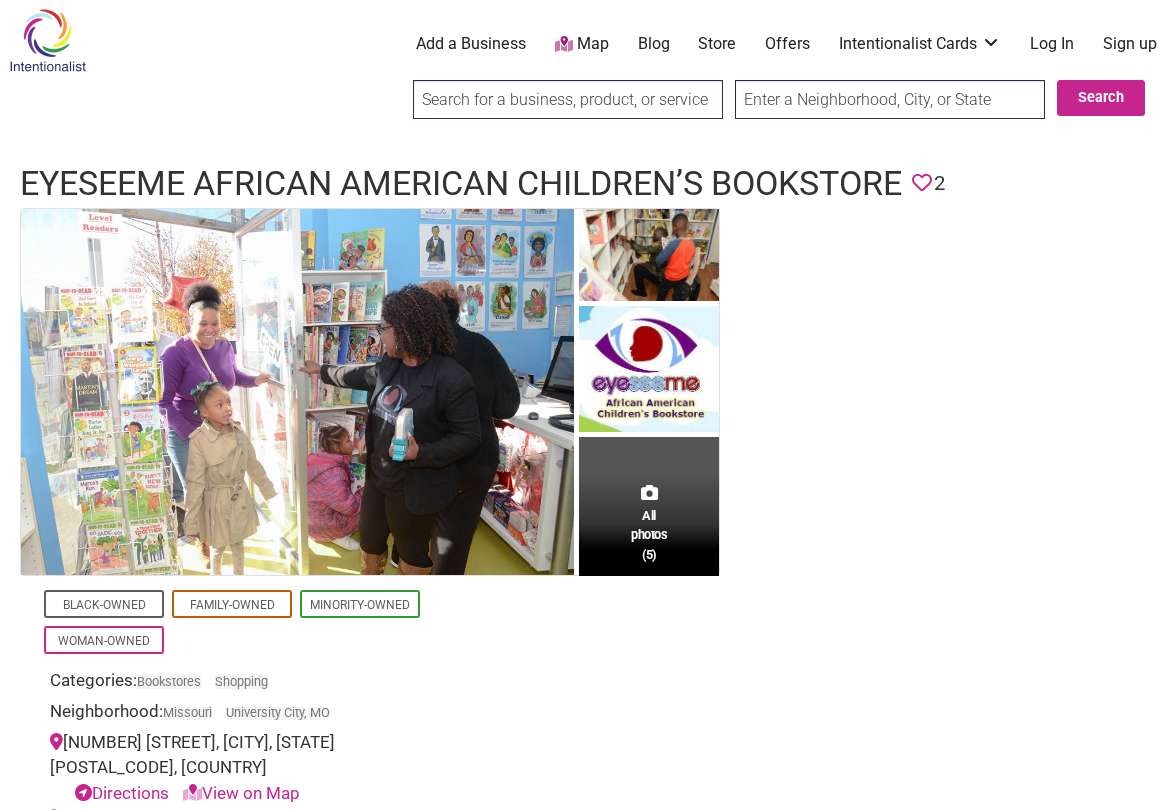 scroll, scrollTop: 0, scrollLeft: 0, axis: both 